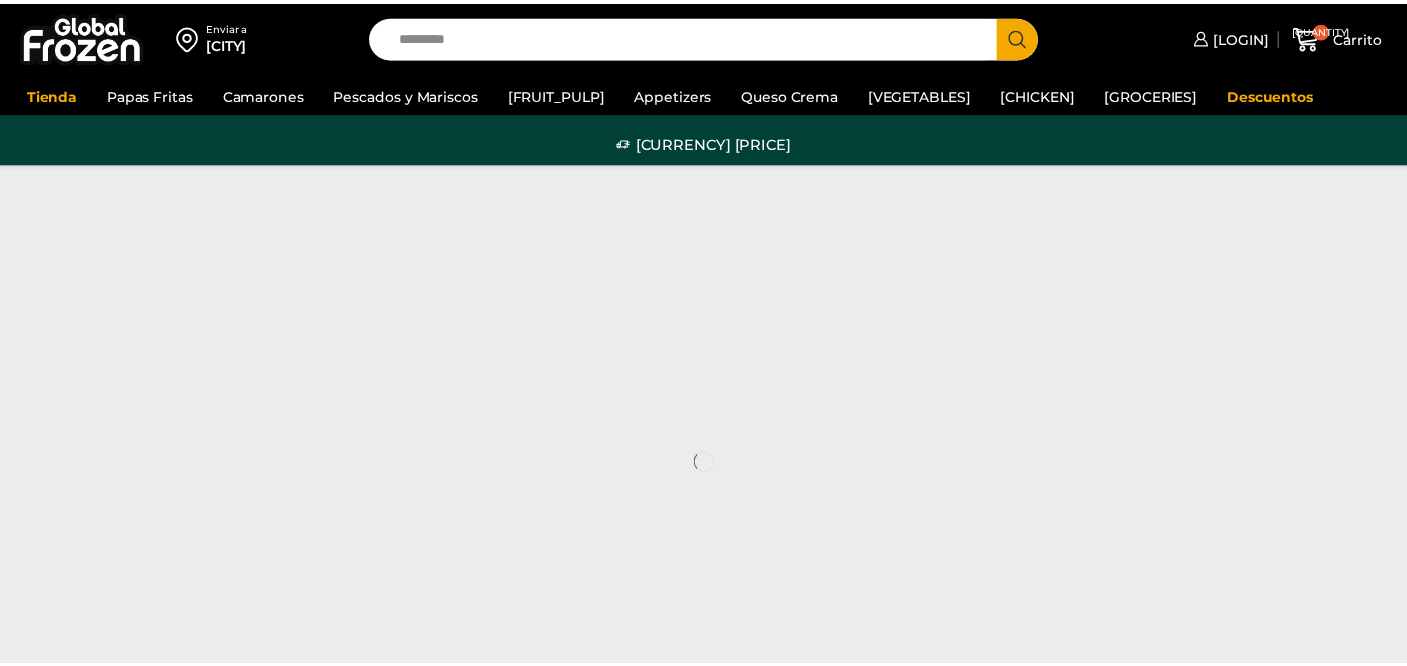 scroll, scrollTop: 0, scrollLeft: 0, axis: both 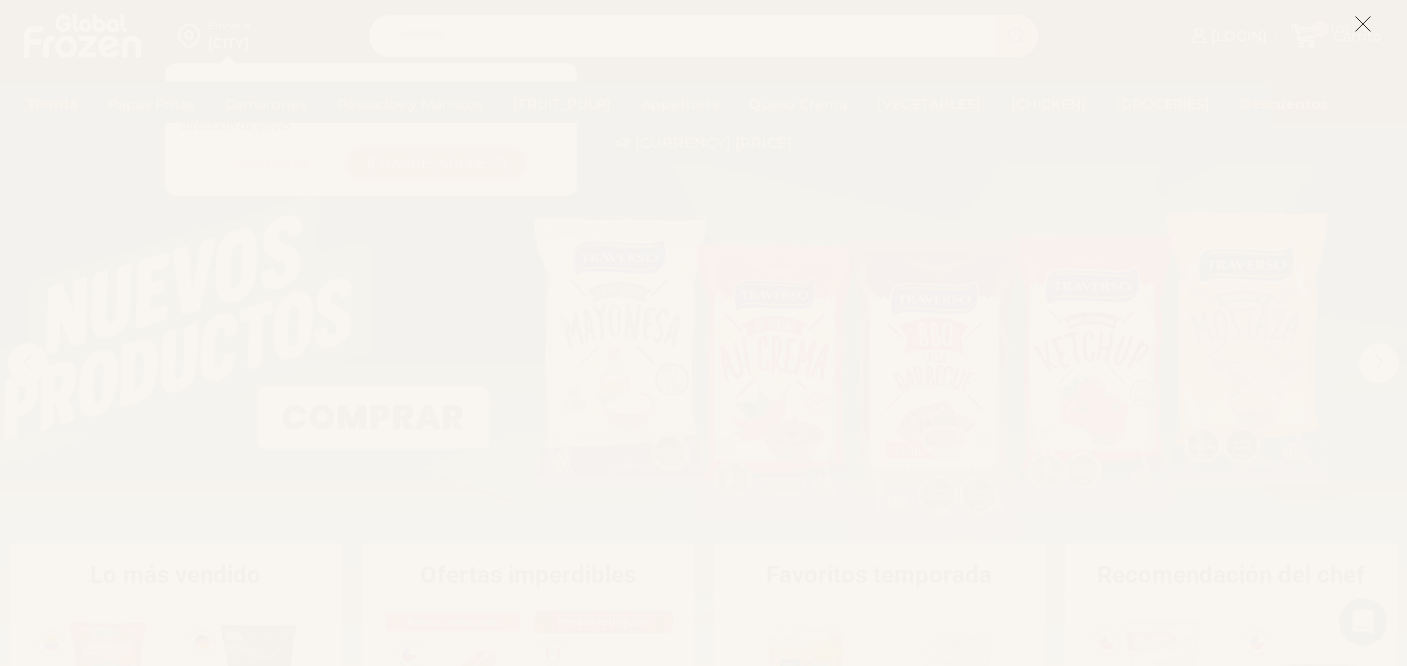 click at bounding box center (1363, 24) 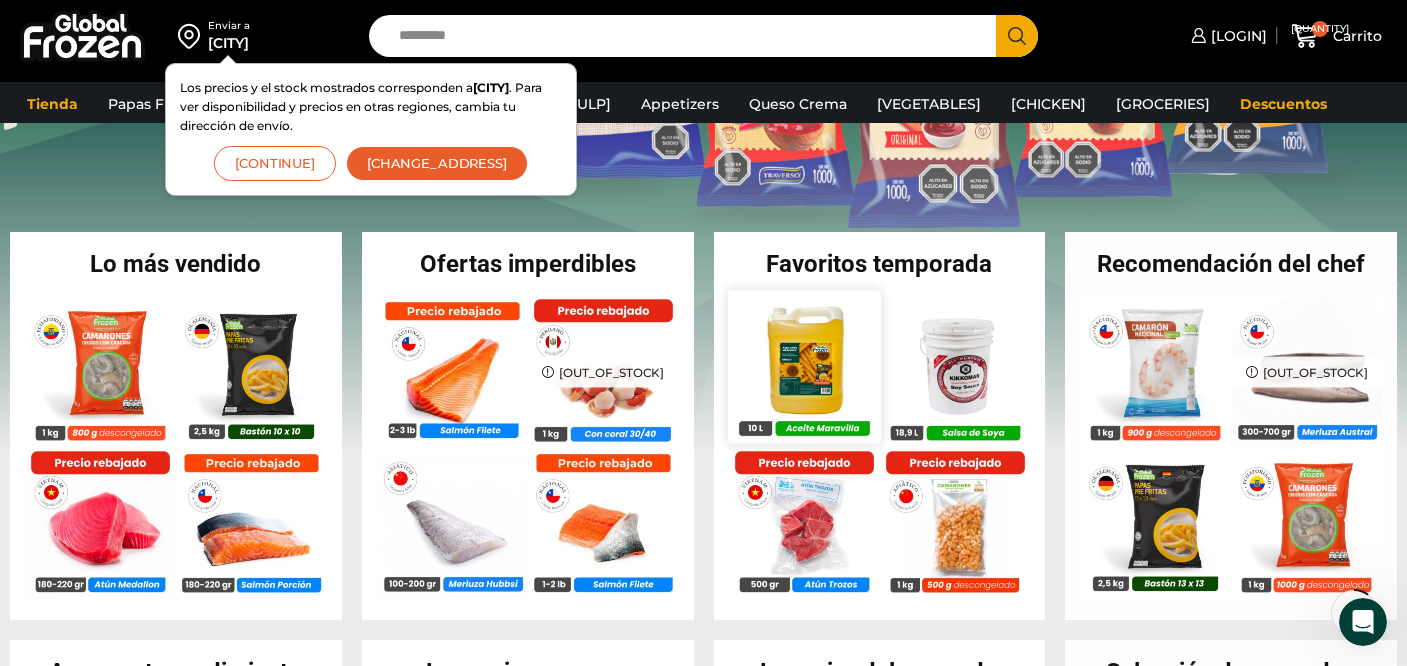 scroll, scrollTop: 396, scrollLeft: 0, axis: vertical 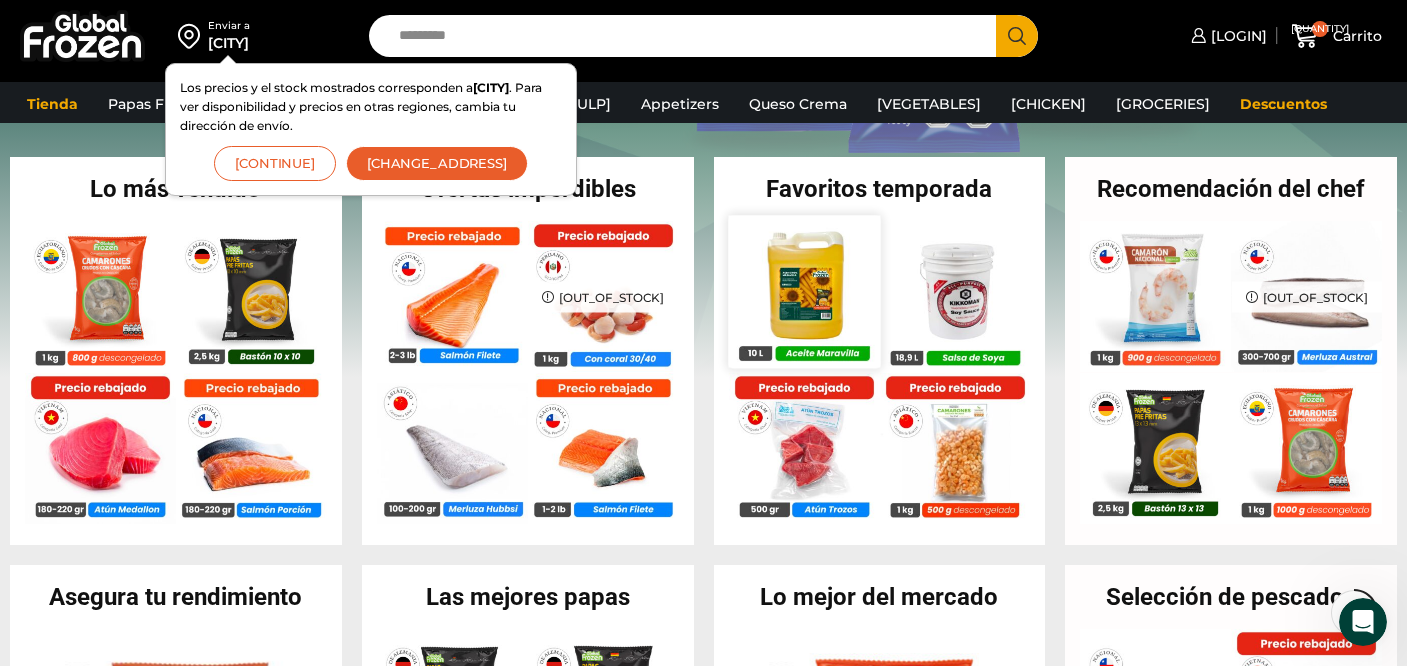 click at bounding box center [804, 291] 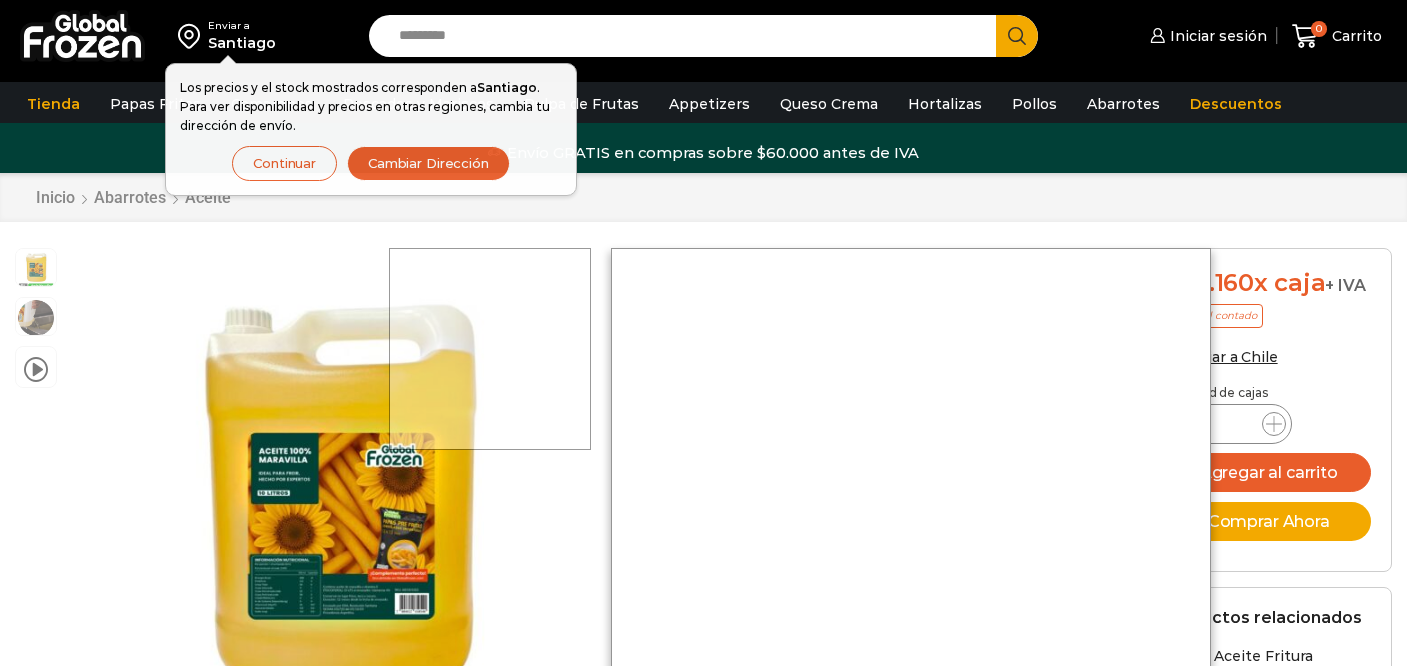 scroll, scrollTop: 1, scrollLeft: 0, axis: vertical 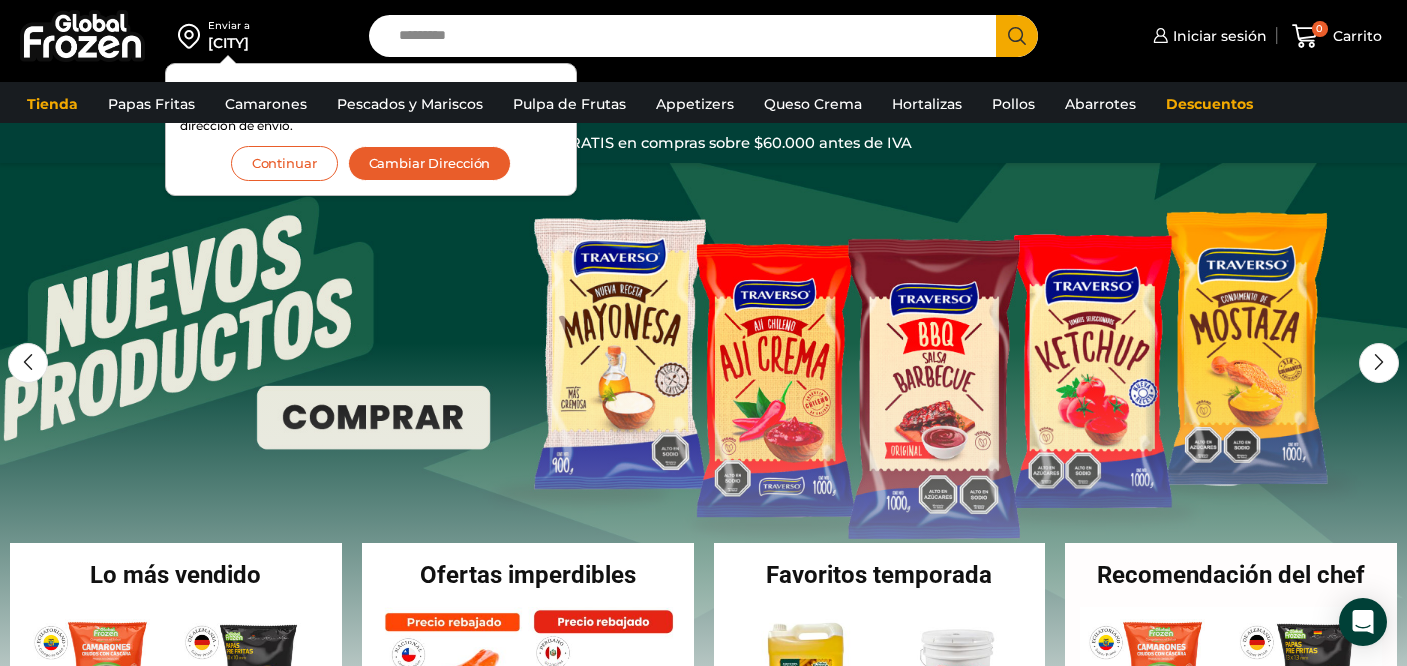 click on "Continuar" at bounding box center (284, 163) 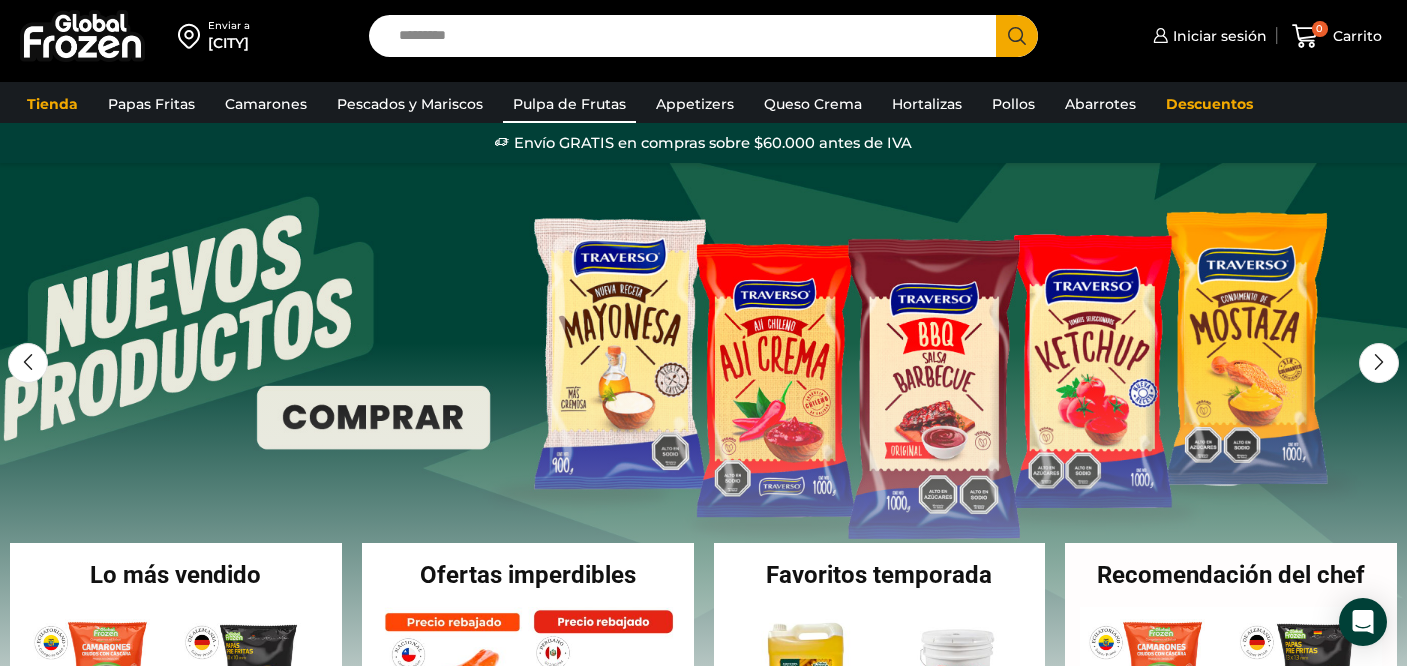 click on "[FRUIT_PULP]" at bounding box center (569, 104) 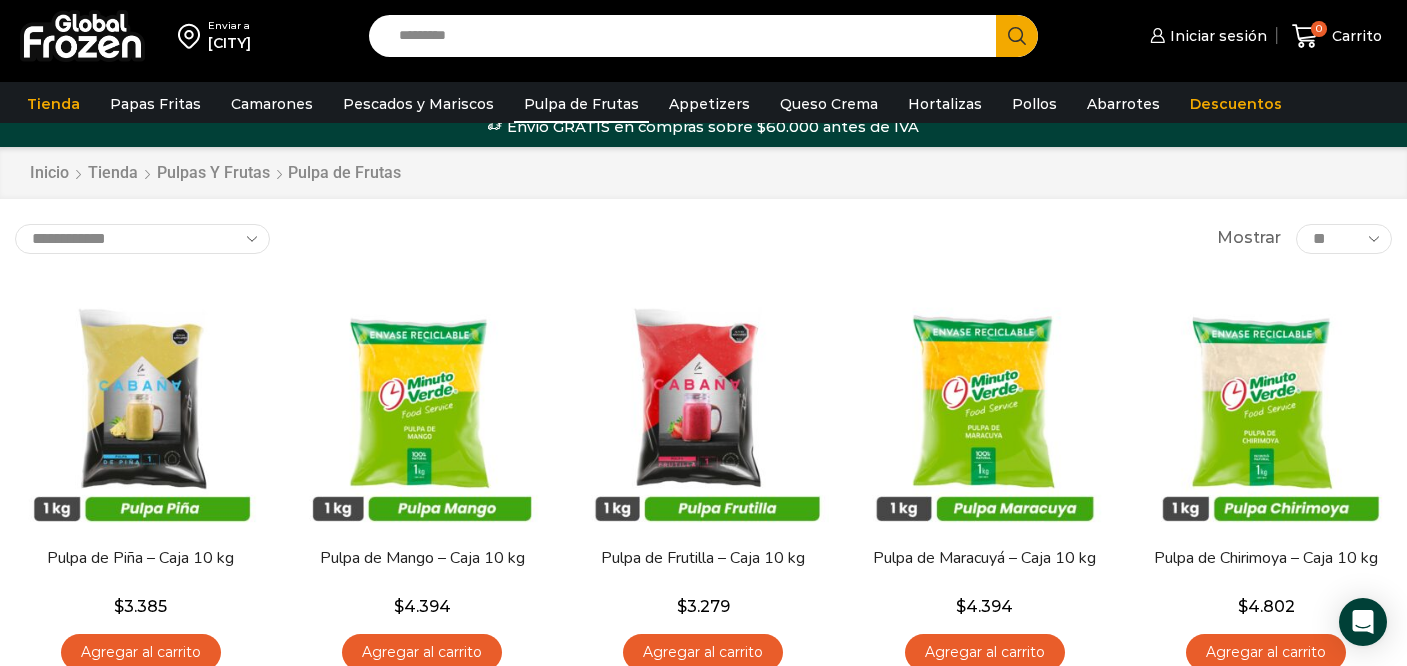 scroll, scrollTop: 34, scrollLeft: 0, axis: vertical 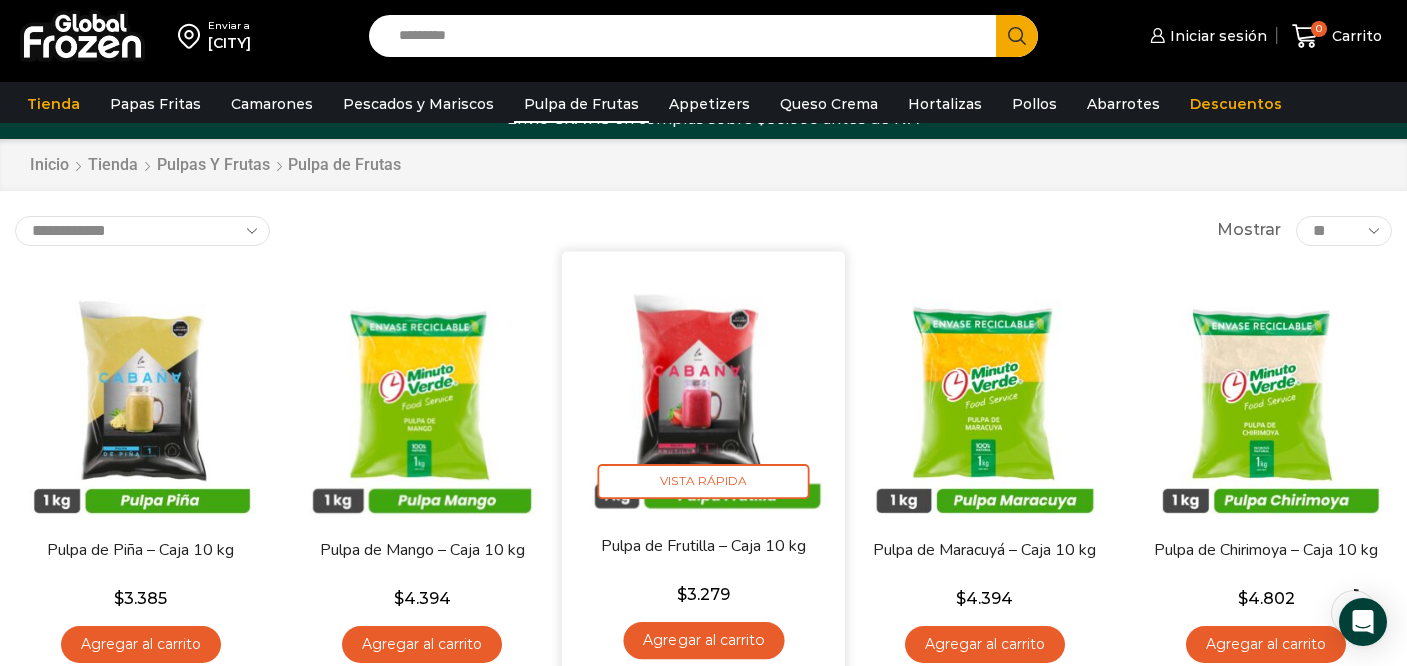 click at bounding box center [703, 392] 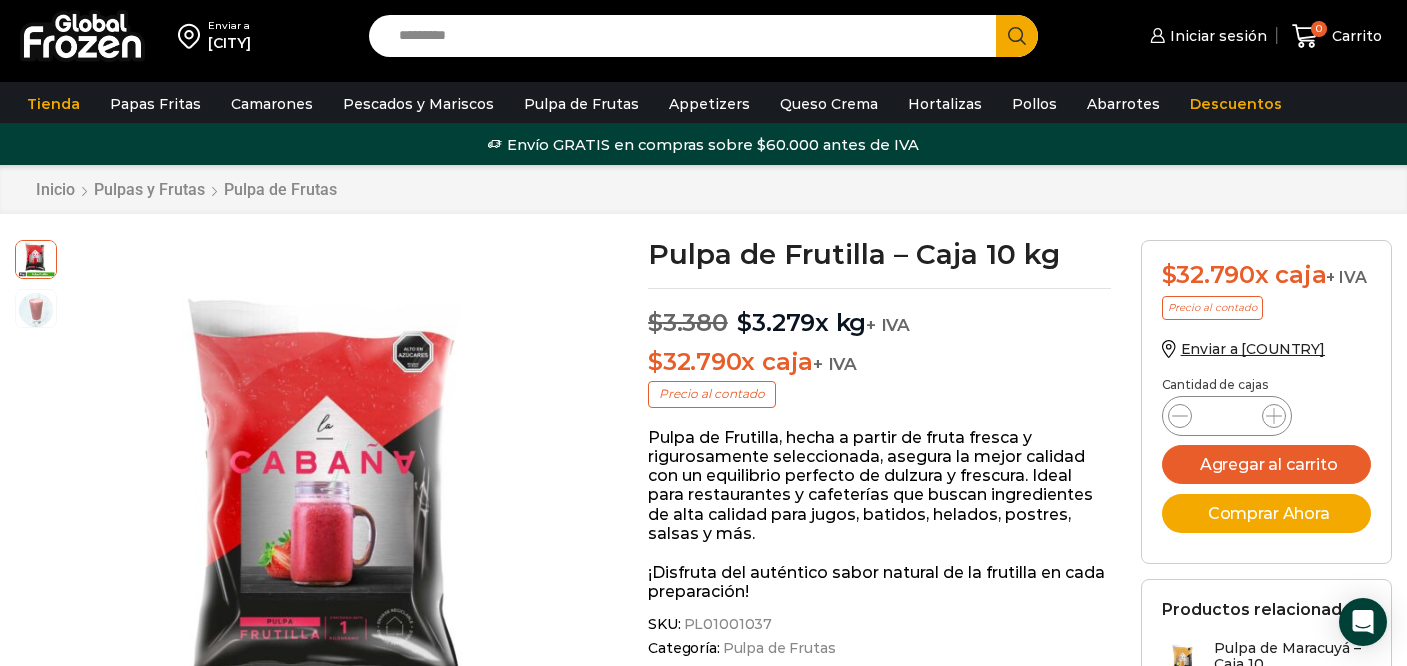 scroll, scrollTop: 9, scrollLeft: 0, axis: vertical 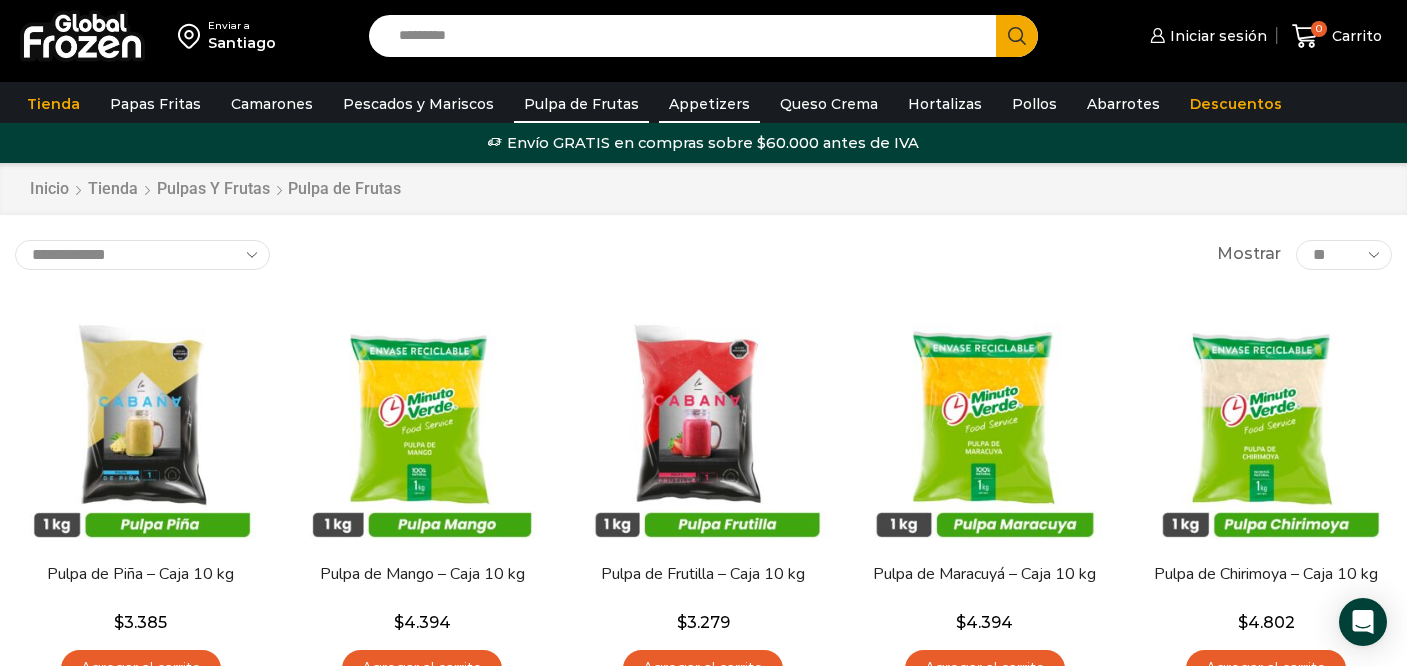 click on "Appetizers" at bounding box center (709, 104) 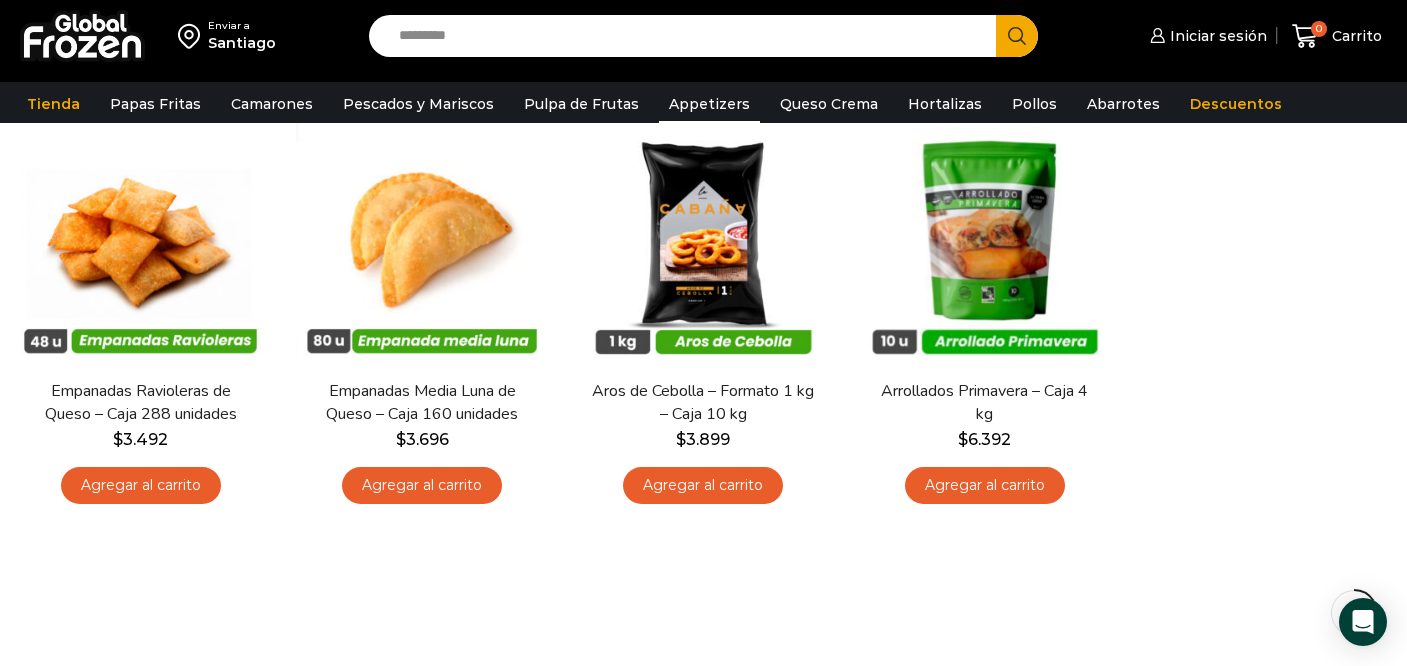 scroll, scrollTop: 0, scrollLeft: 0, axis: both 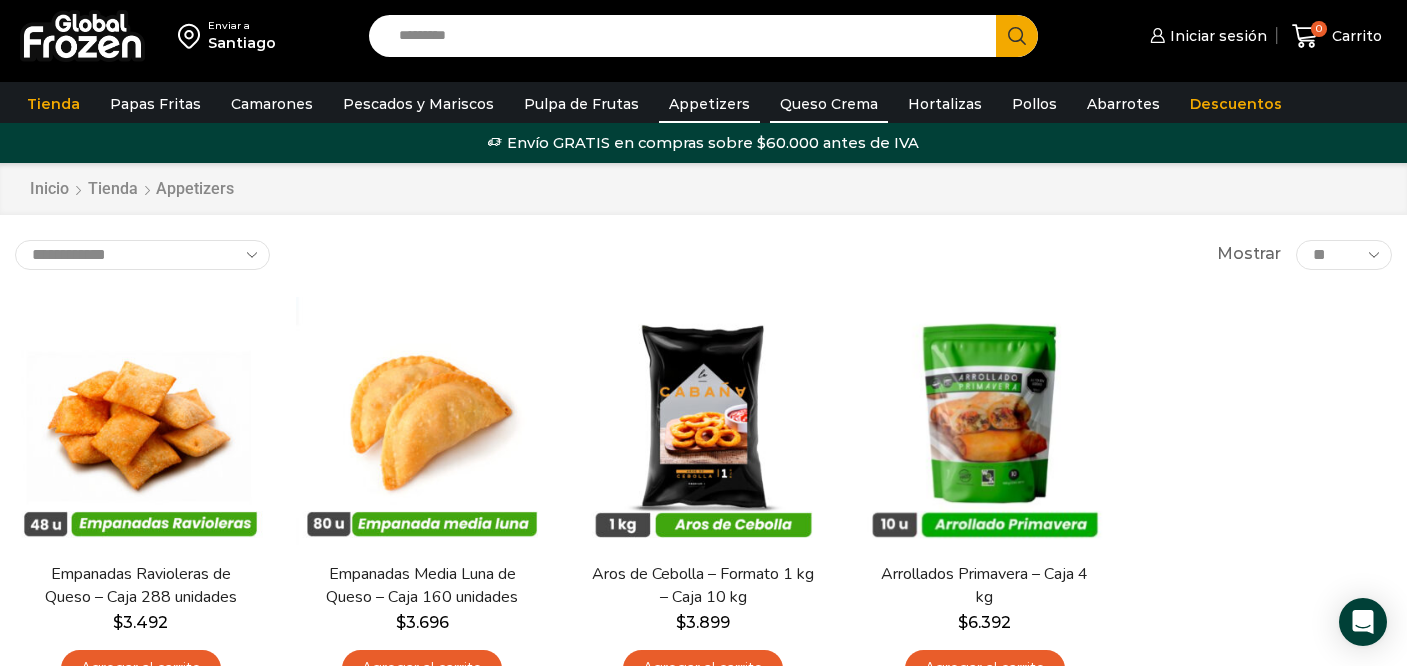 click on "Queso Crema" at bounding box center [829, 104] 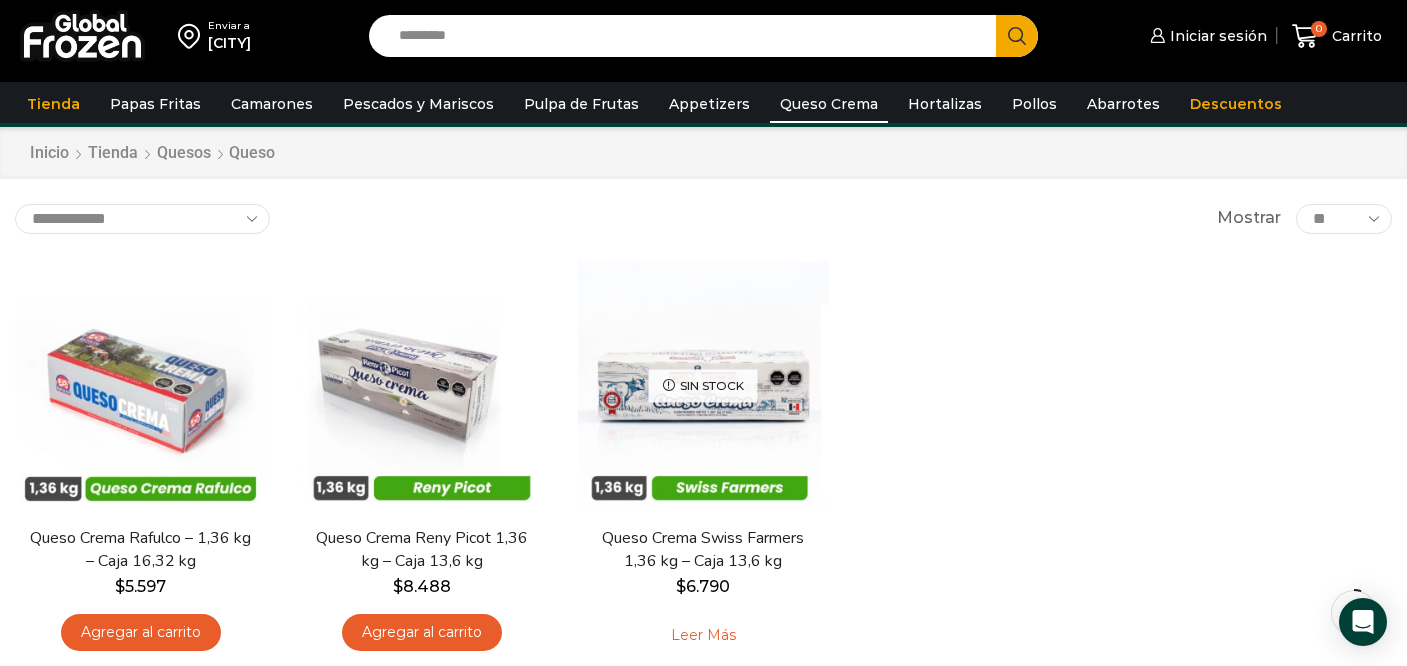 scroll, scrollTop: 49, scrollLeft: 0, axis: vertical 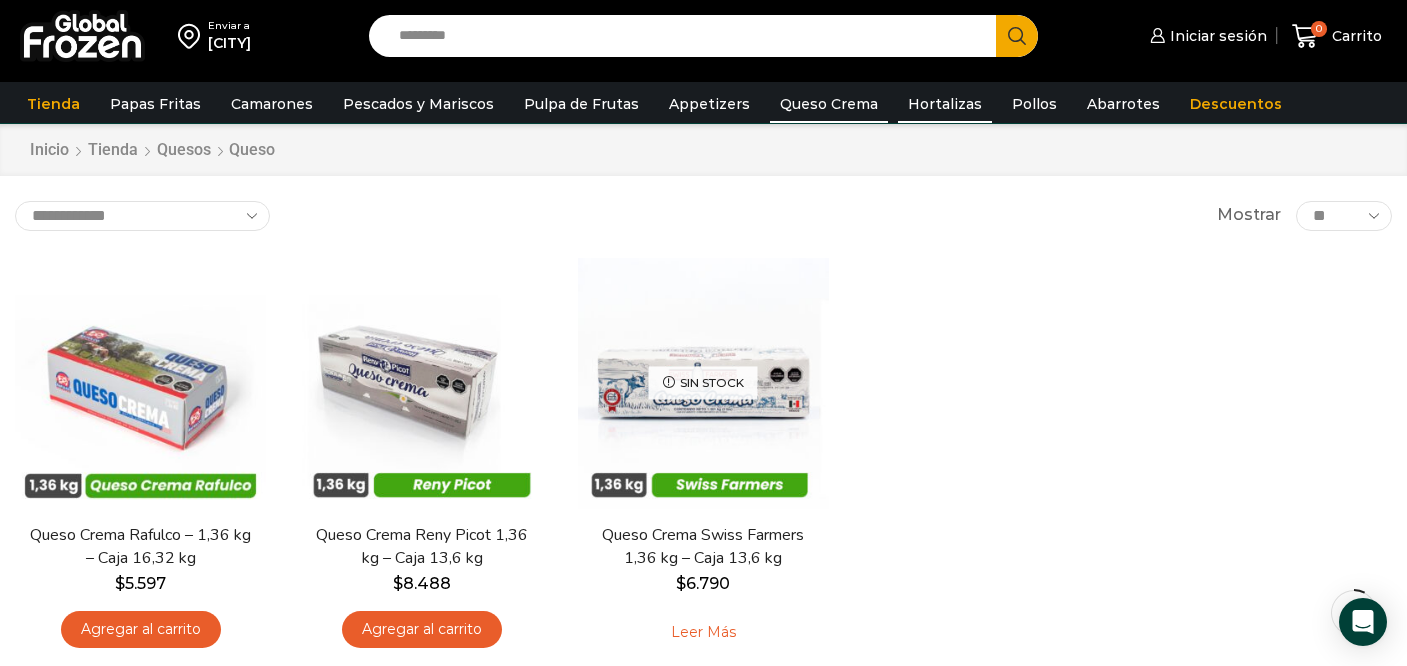 click on "Hortalizas" at bounding box center [945, 104] 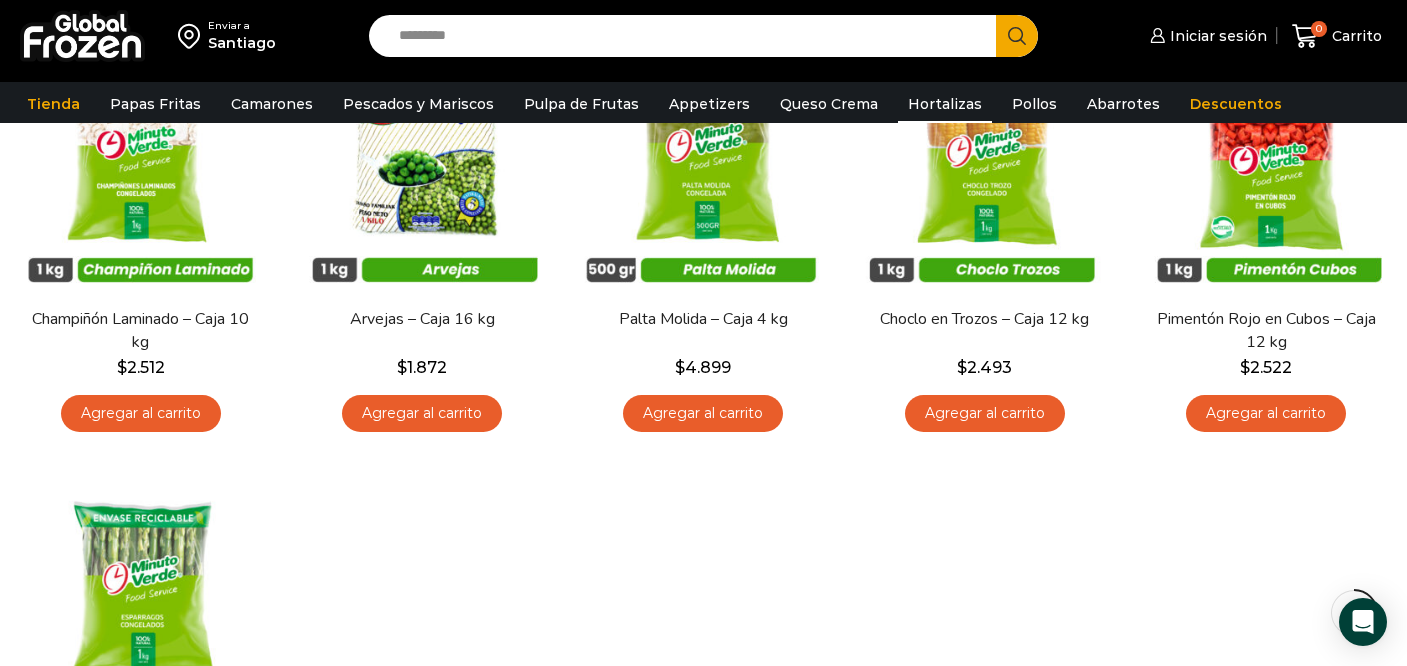 scroll, scrollTop: 699, scrollLeft: 0, axis: vertical 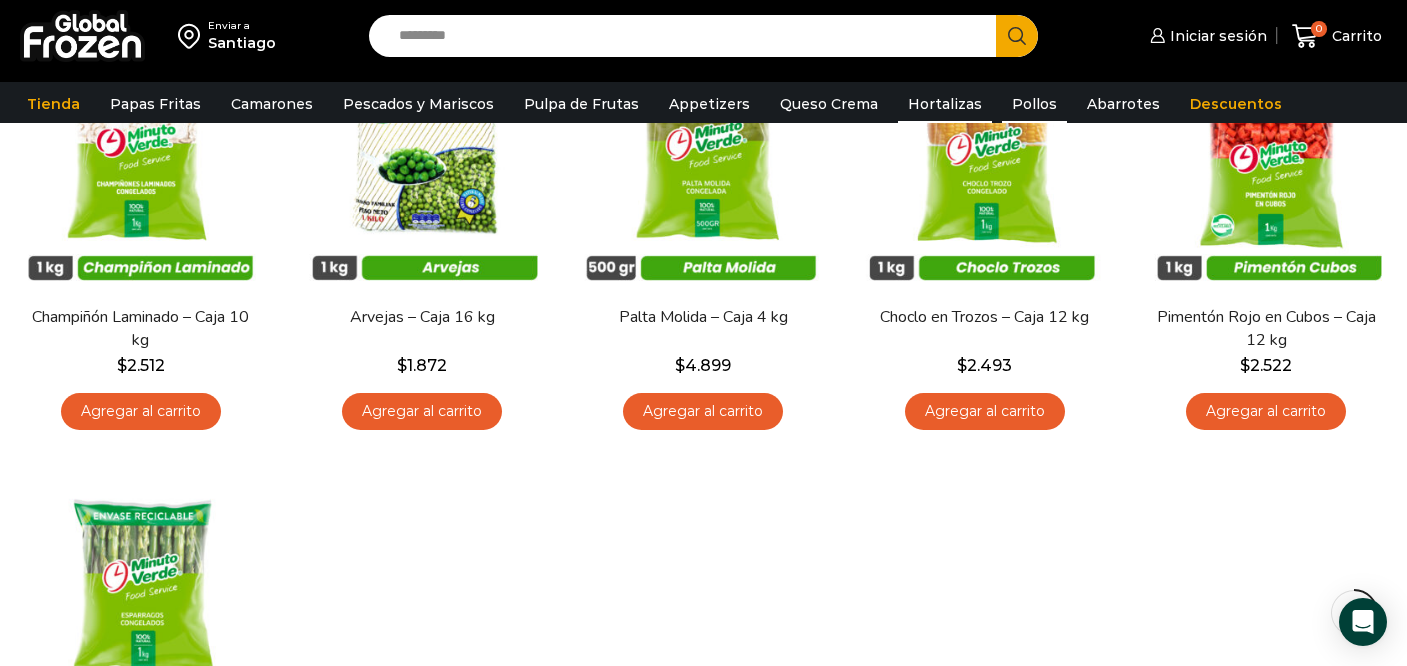 click on "Pollos" at bounding box center (1034, 104) 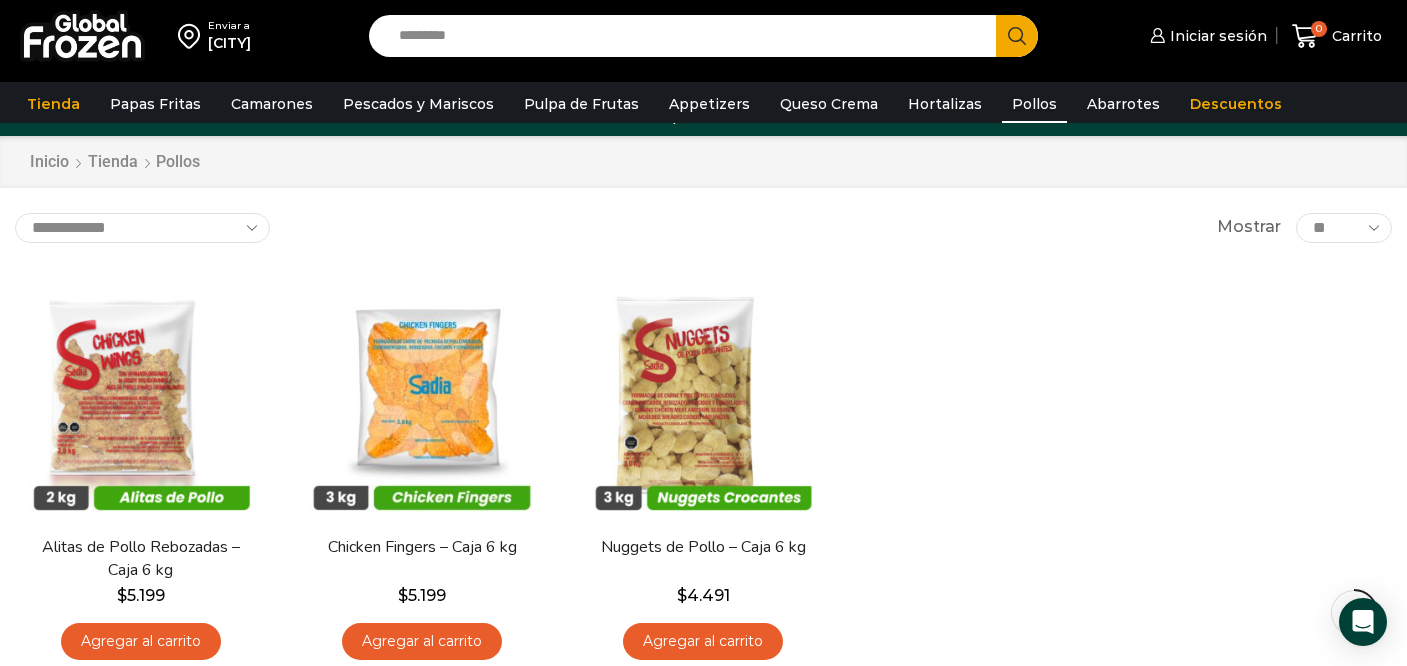 scroll, scrollTop: 0, scrollLeft: 0, axis: both 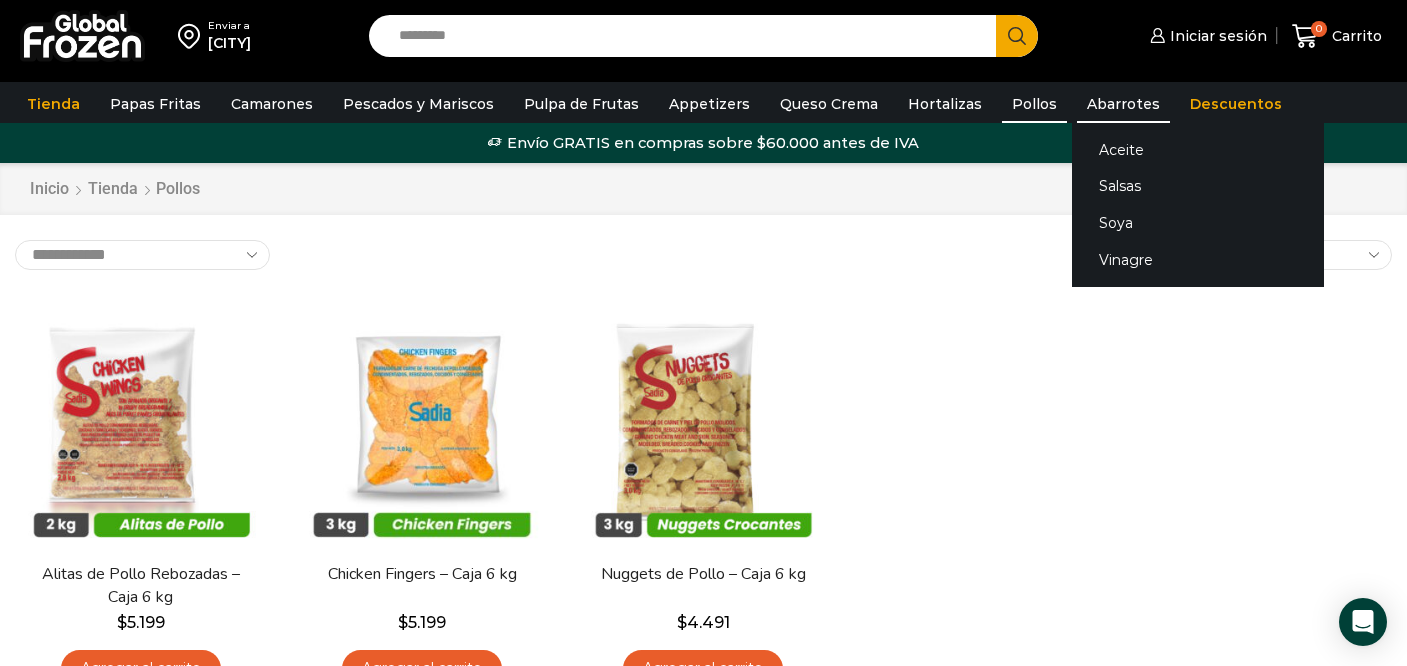 click on "Abarrotes" at bounding box center [1123, 104] 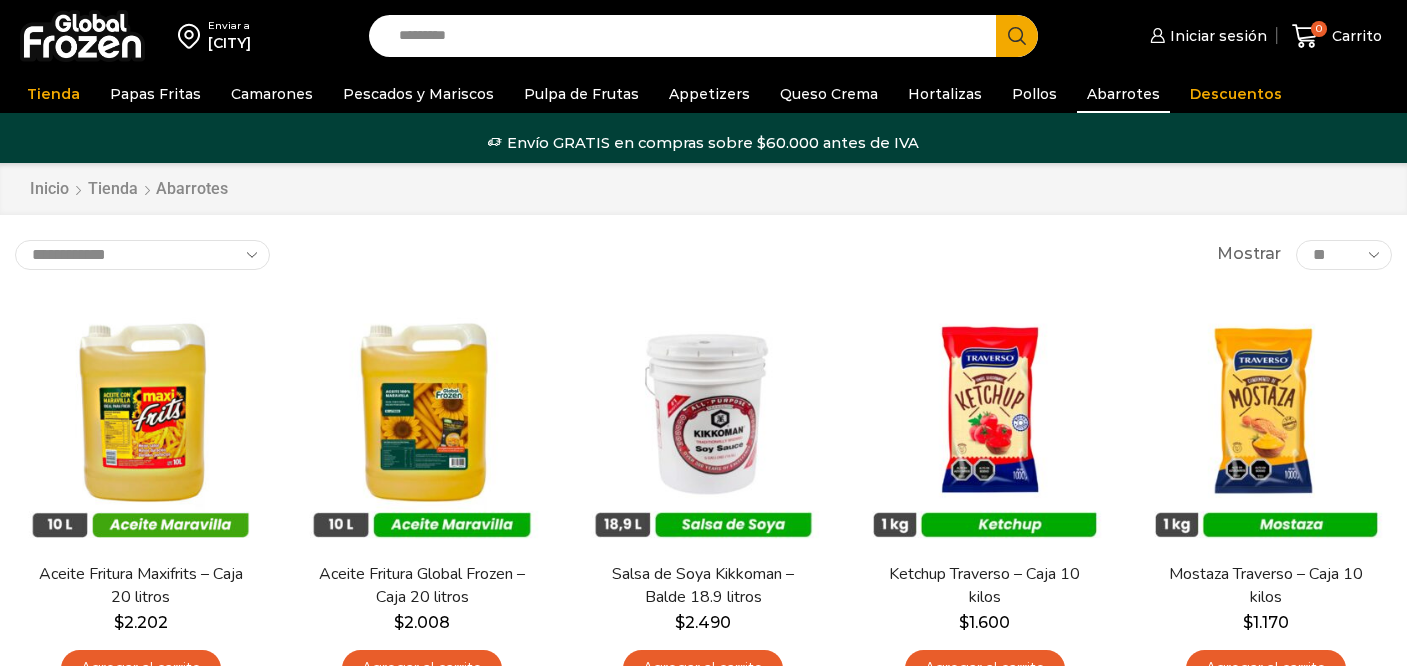 scroll, scrollTop: 0, scrollLeft: 0, axis: both 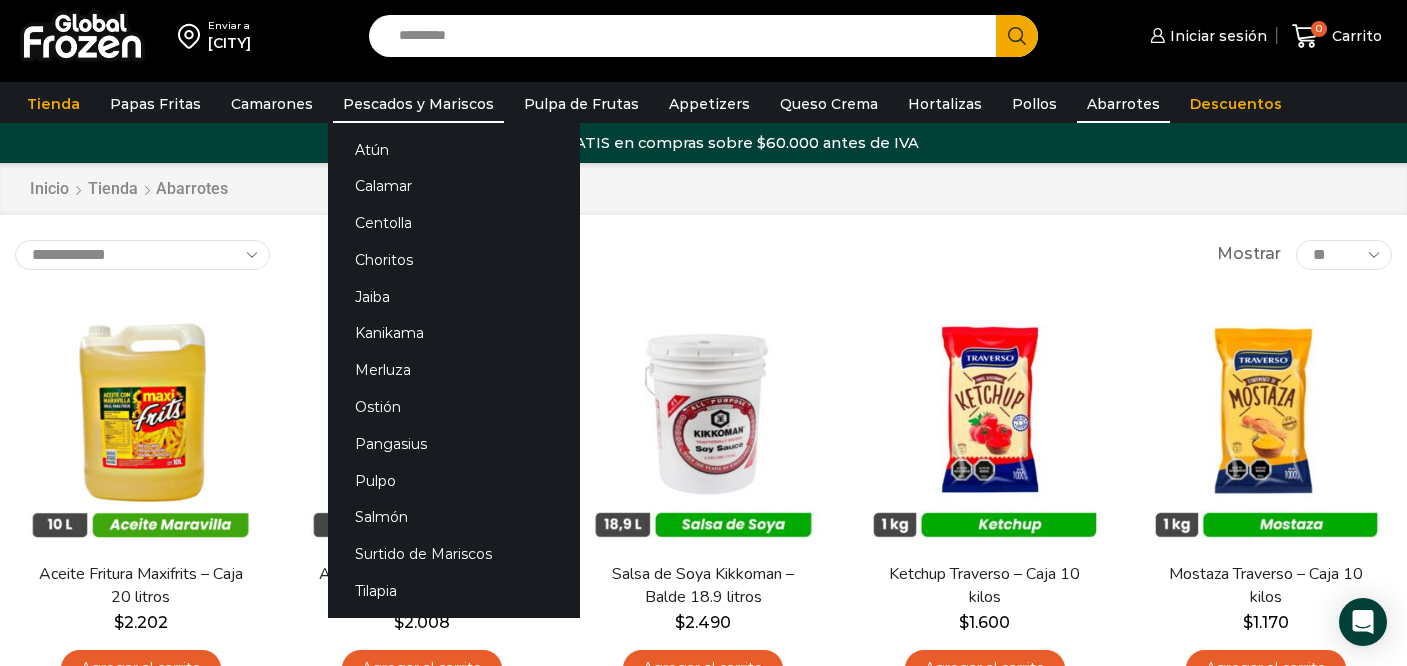 click on "Pescados y Mariscos" at bounding box center (418, 104) 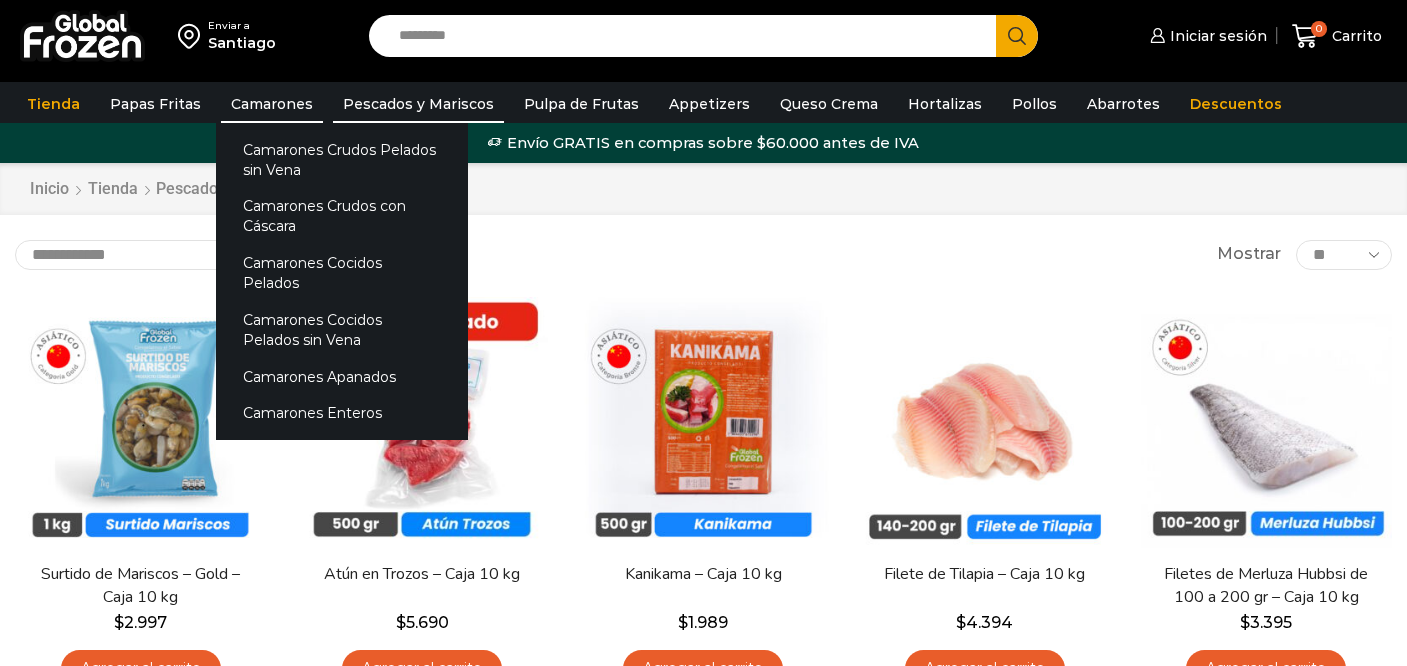 scroll, scrollTop: 0, scrollLeft: 0, axis: both 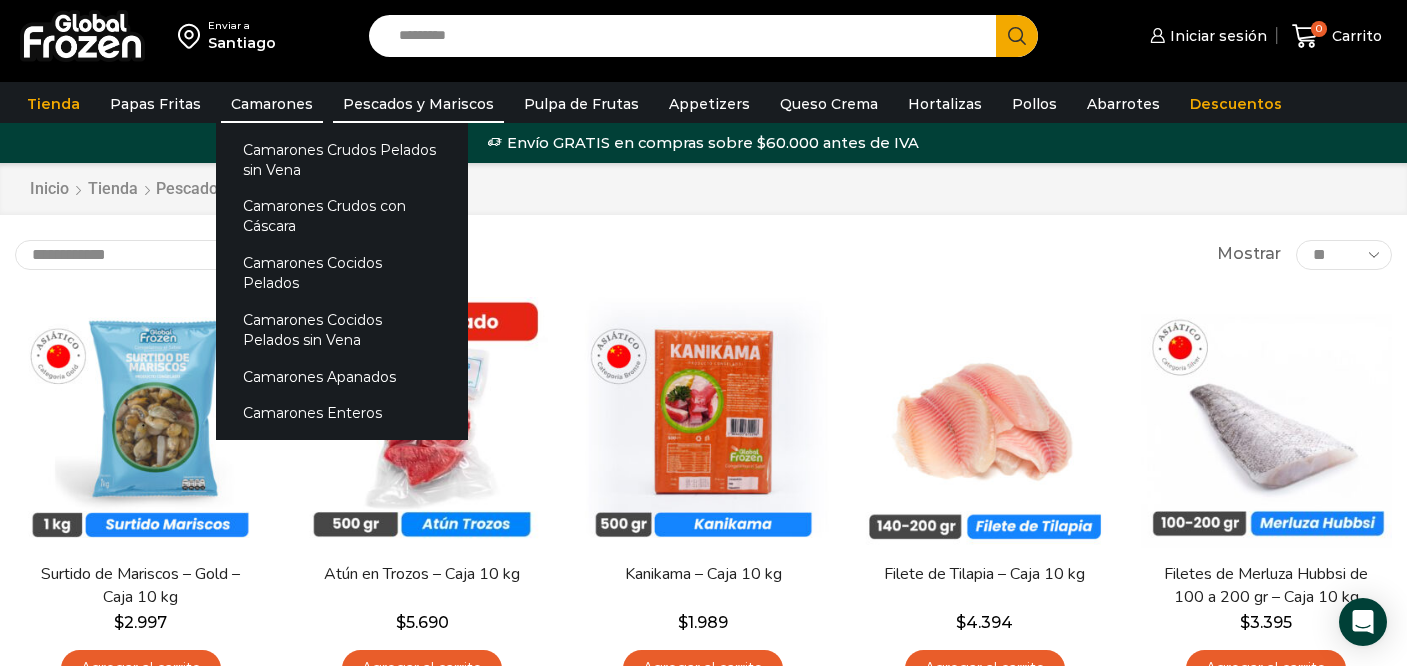 click on "Camarones" at bounding box center [272, 104] 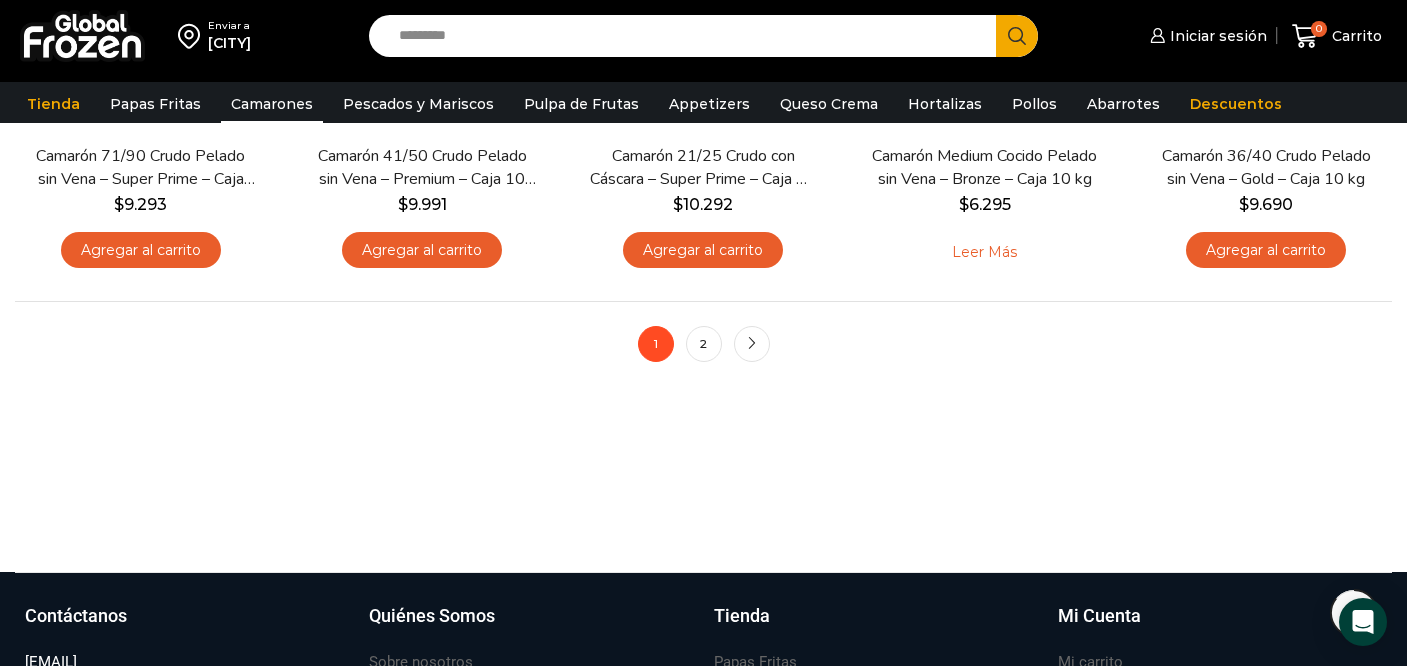 scroll, scrollTop: 1746, scrollLeft: 0, axis: vertical 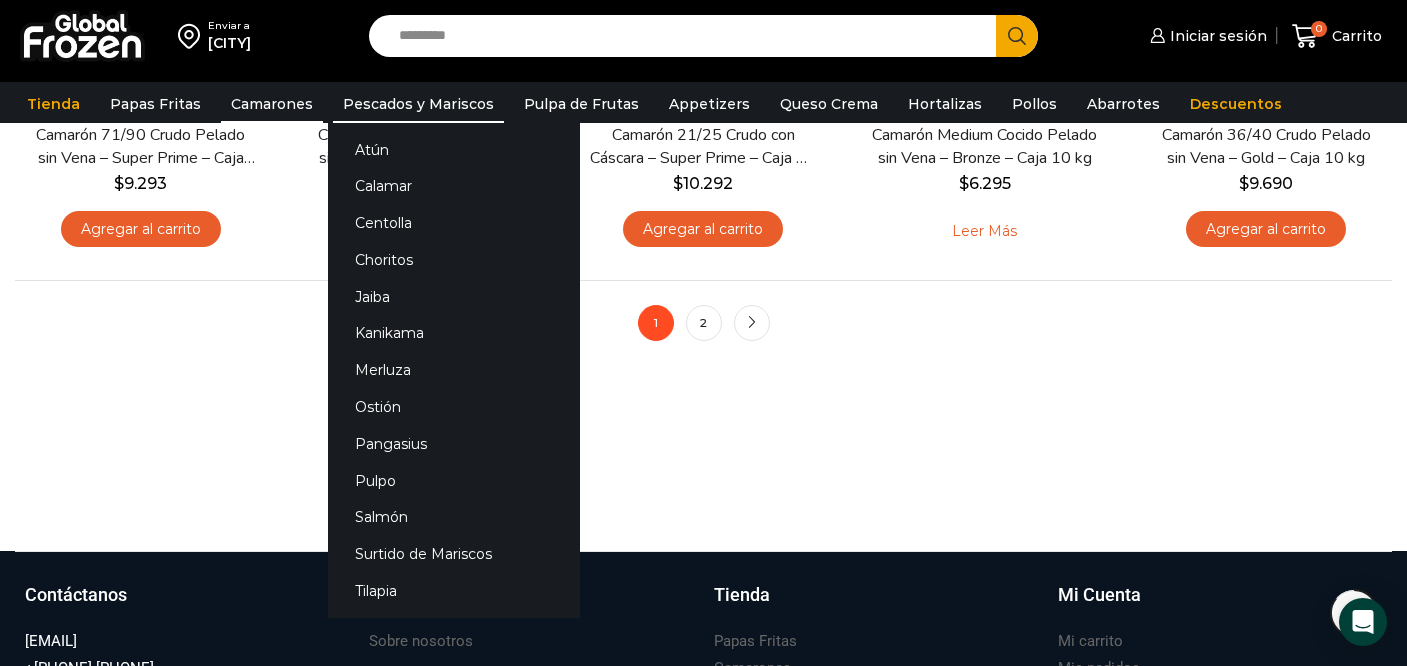 click on "Pescados y Mariscos" at bounding box center (418, 104) 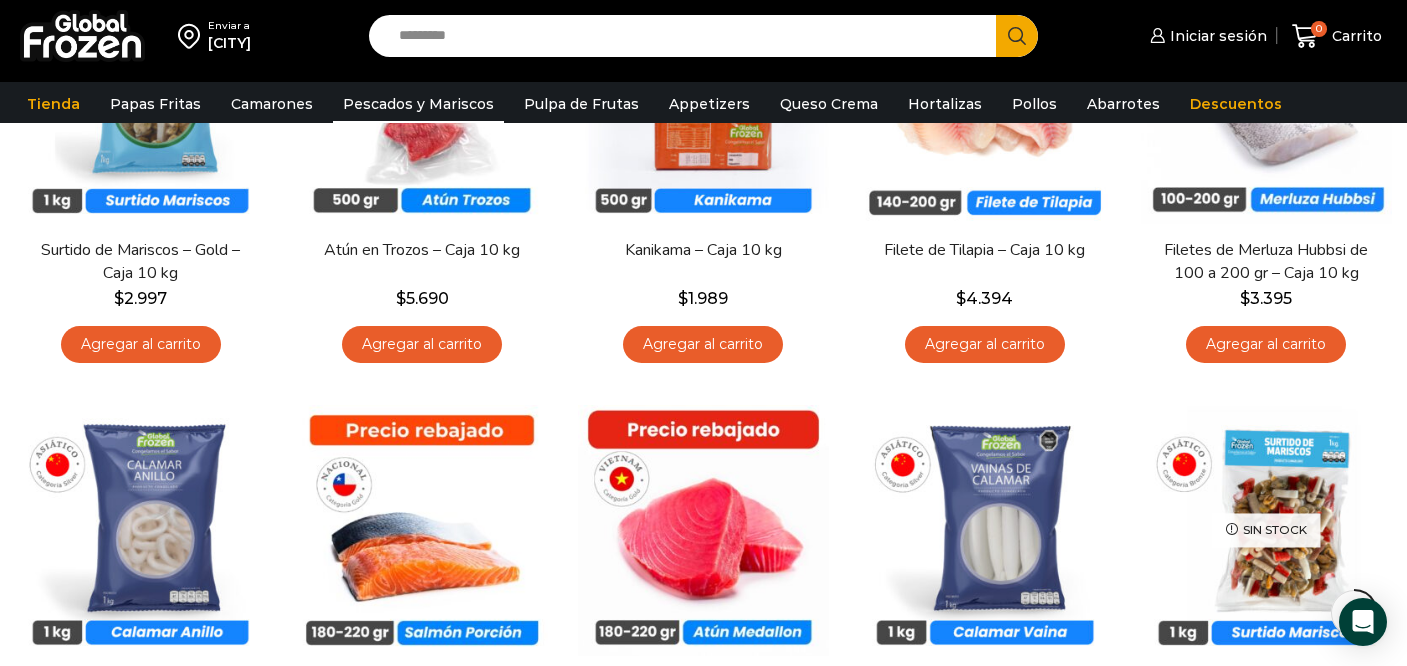 scroll, scrollTop: 495, scrollLeft: 0, axis: vertical 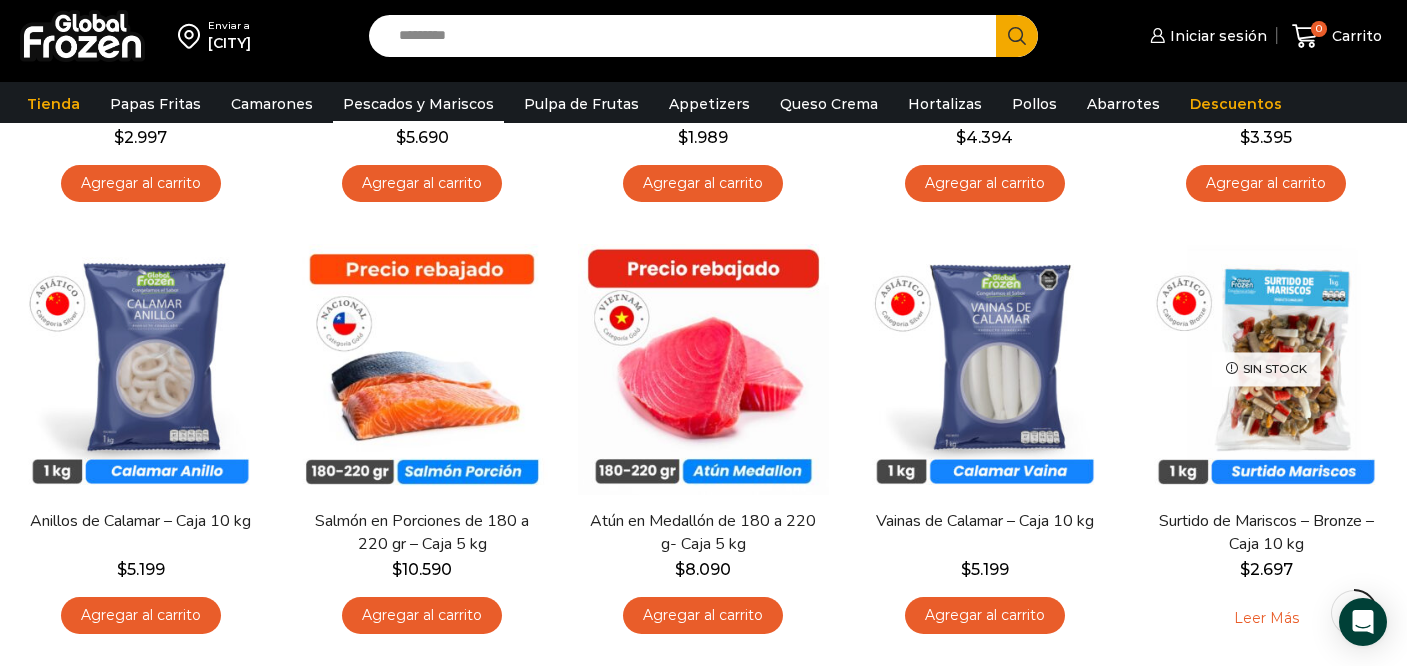 click on "Search input" at bounding box center [687, 36] 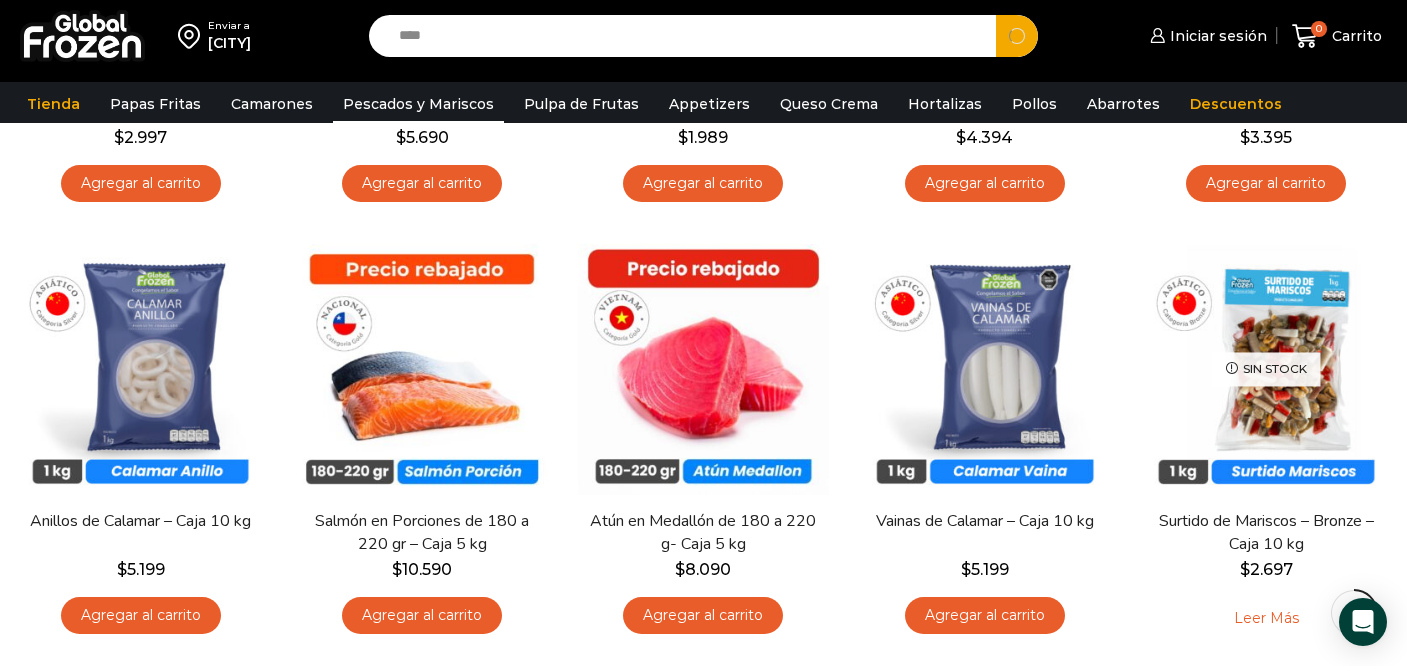 type on "****" 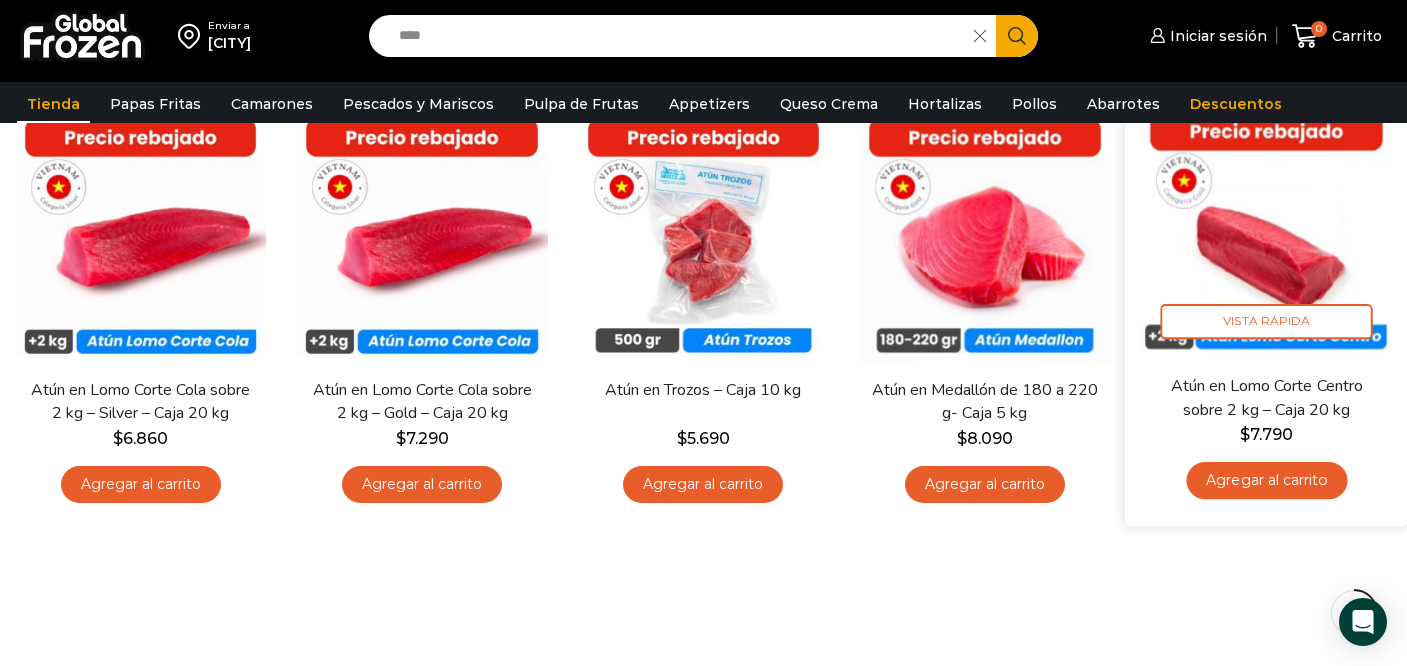 scroll, scrollTop: 247, scrollLeft: 0, axis: vertical 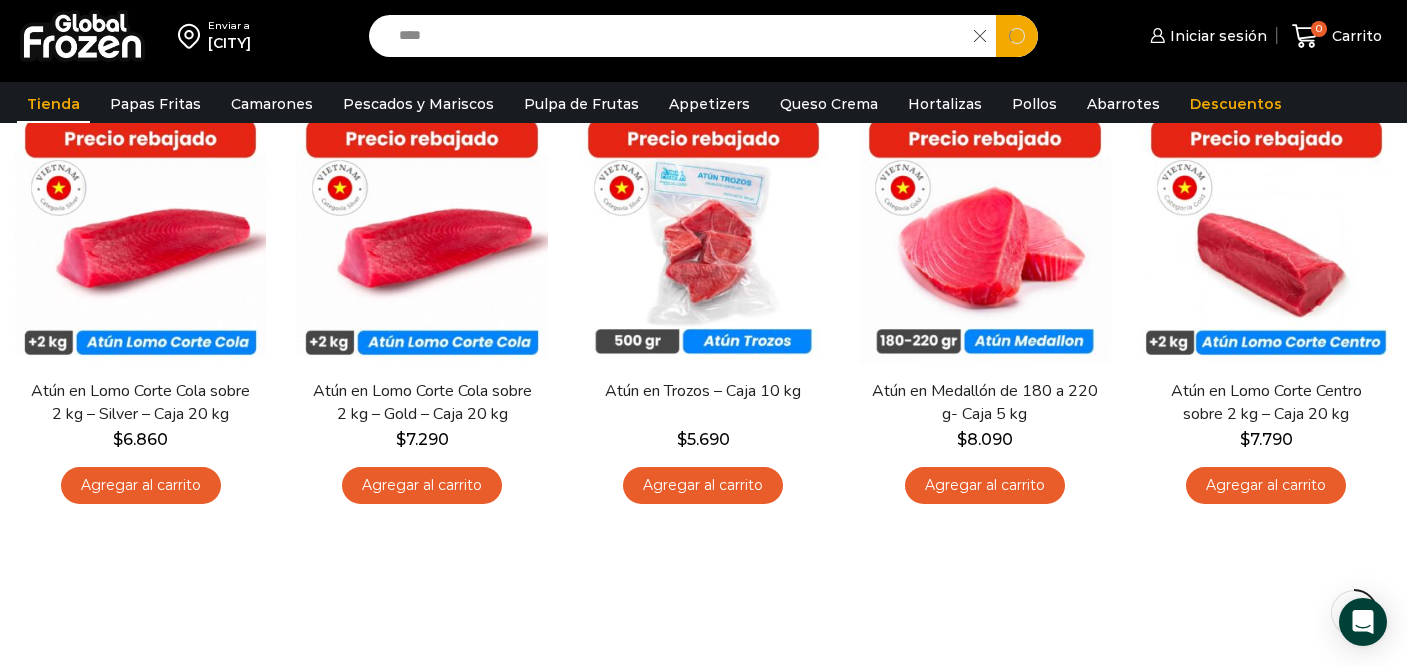 drag, startPoint x: 685, startPoint y: 47, endPoint x: 0, endPoint y: 56, distance: 685.05914 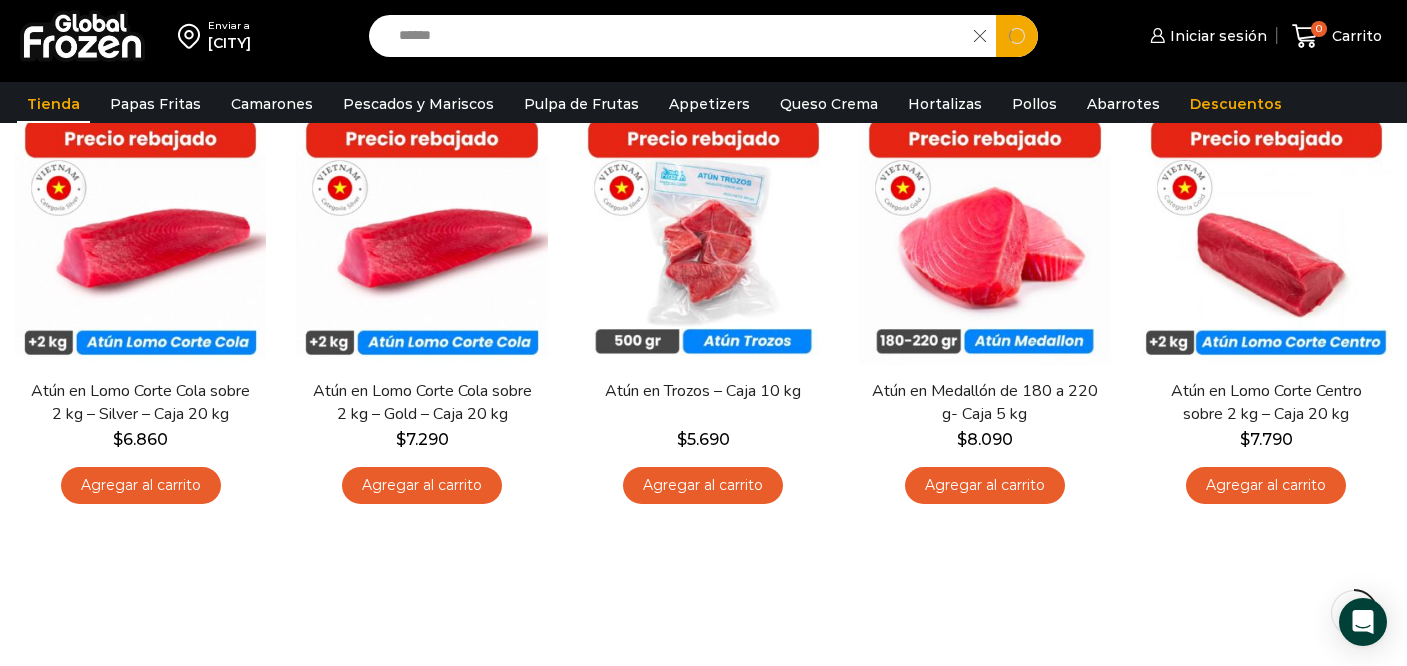 type on "******" 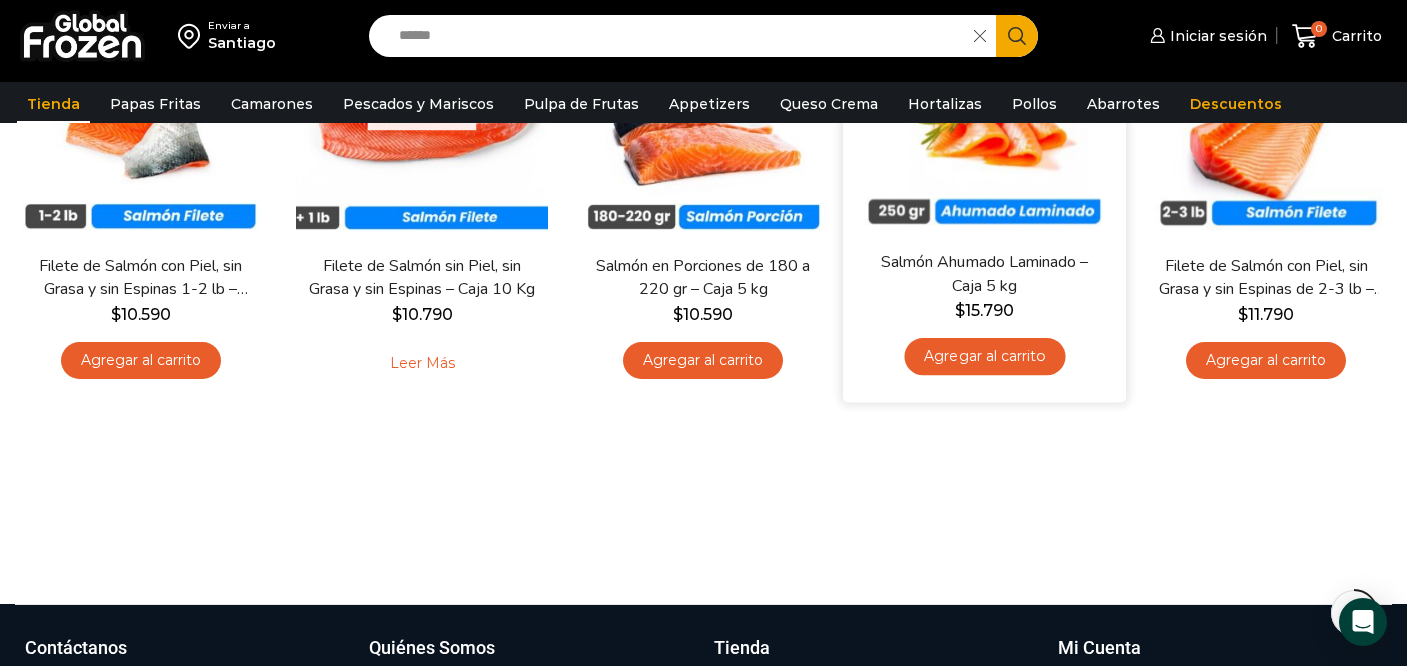 scroll, scrollTop: 251, scrollLeft: 0, axis: vertical 